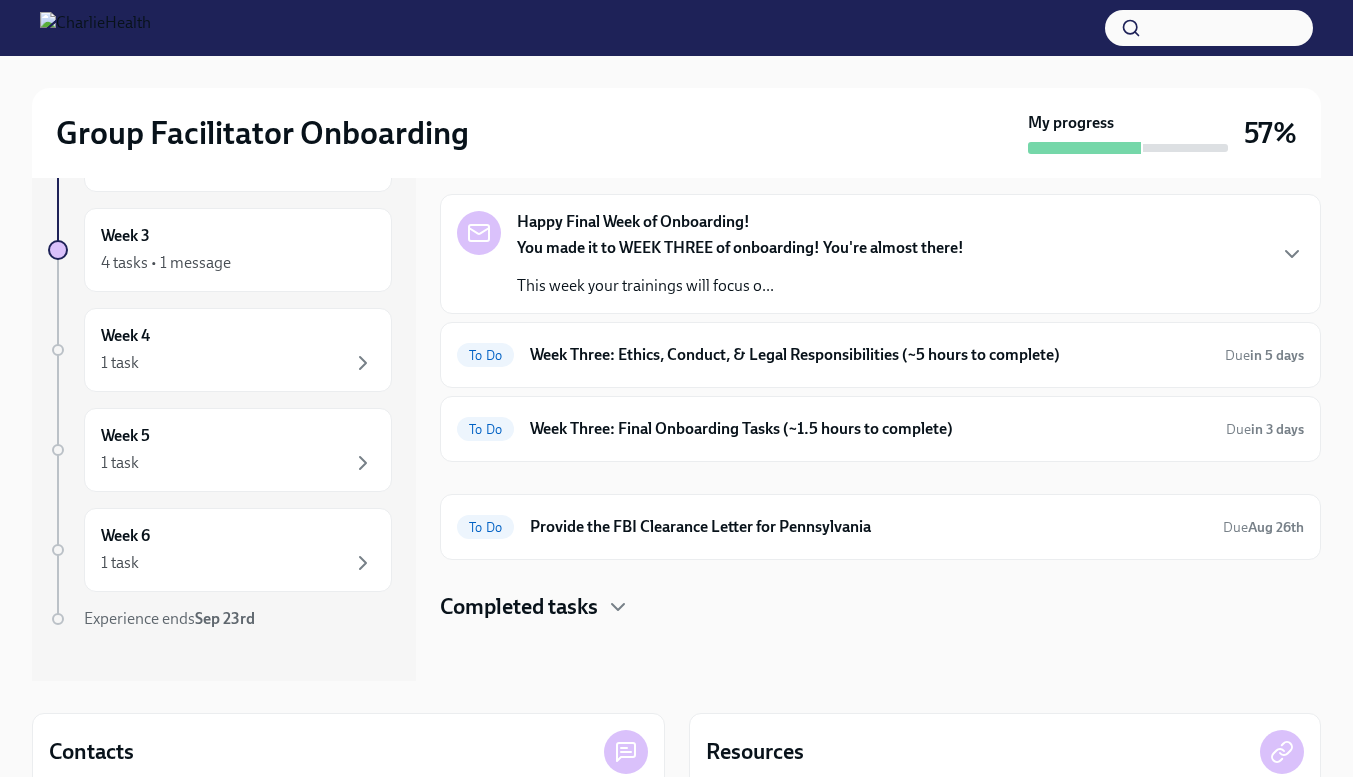scroll, scrollTop: 100, scrollLeft: 0, axis: vertical 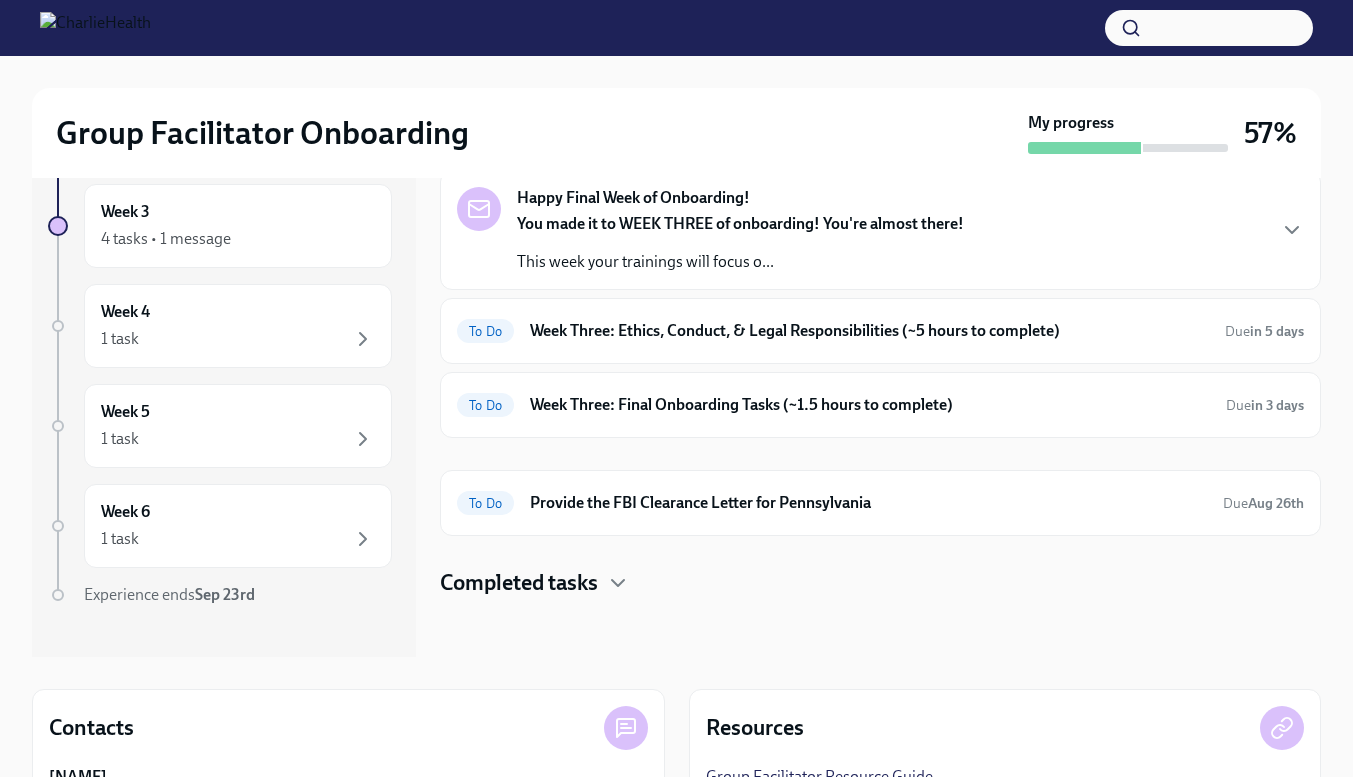 click on "To Do Week Three: Final Onboarding Tasks (~1.5 hours to complete) Due  in 3 days" at bounding box center (880, 405) 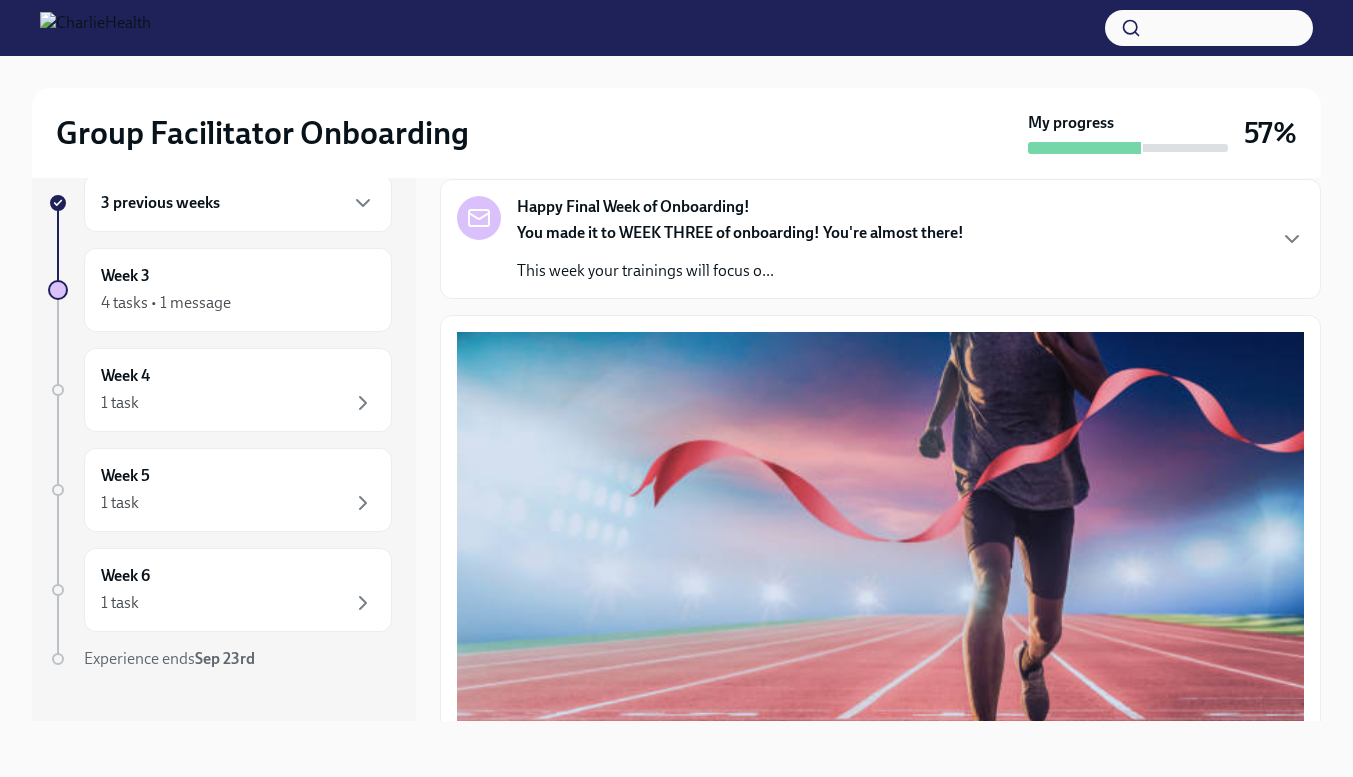 scroll, scrollTop: 0, scrollLeft: 0, axis: both 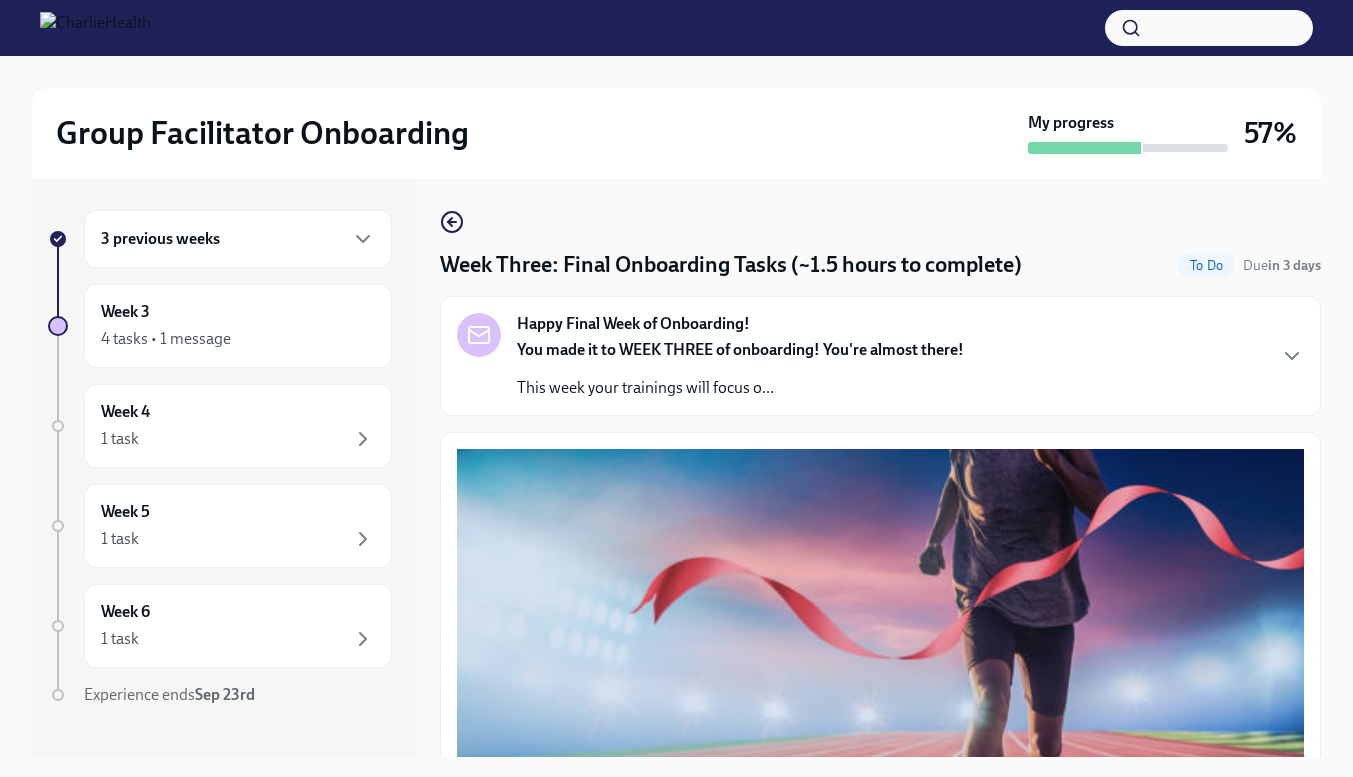 click 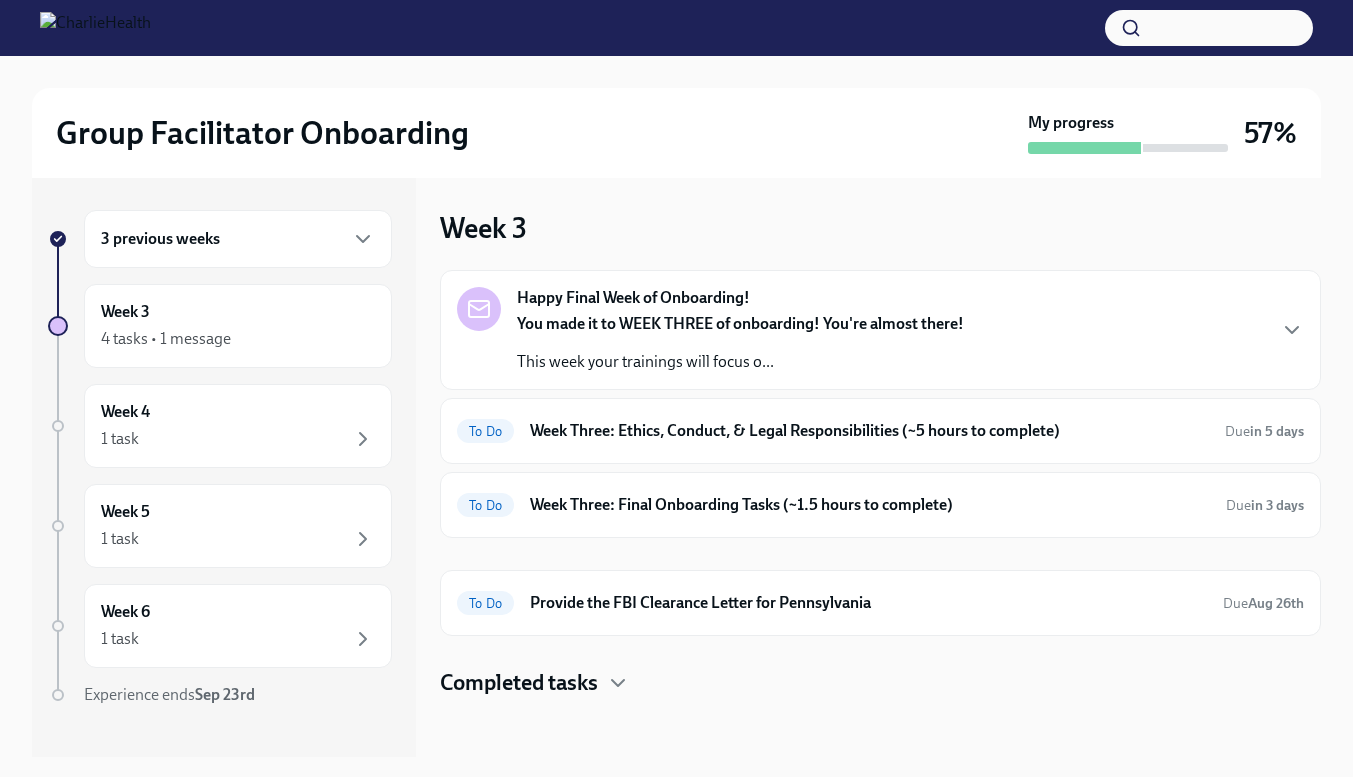 click on "Week Three: Ethics, Conduct, & Legal Responsibilities (~5 hours to complete)" at bounding box center (869, 431) 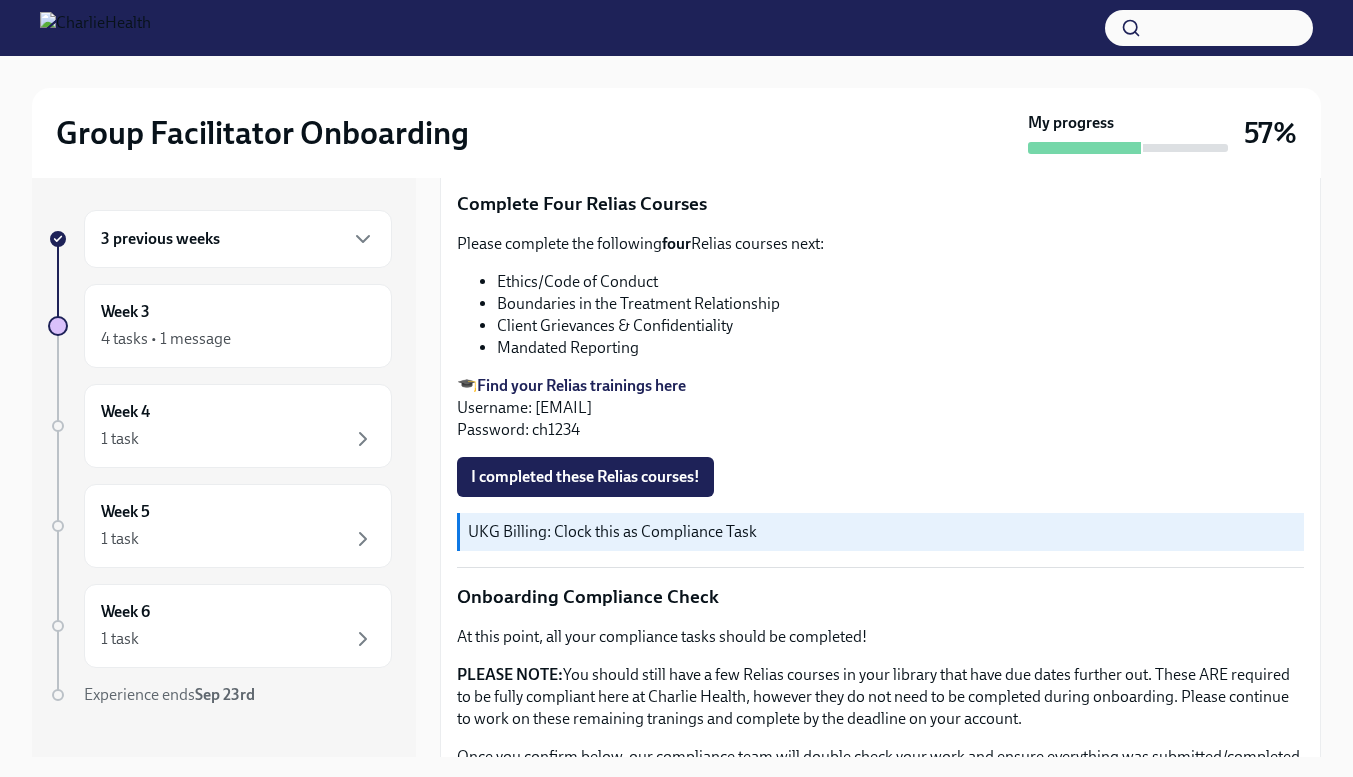 scroll, scrollTop: 1000, scrollLeft: 0, axis: vertical 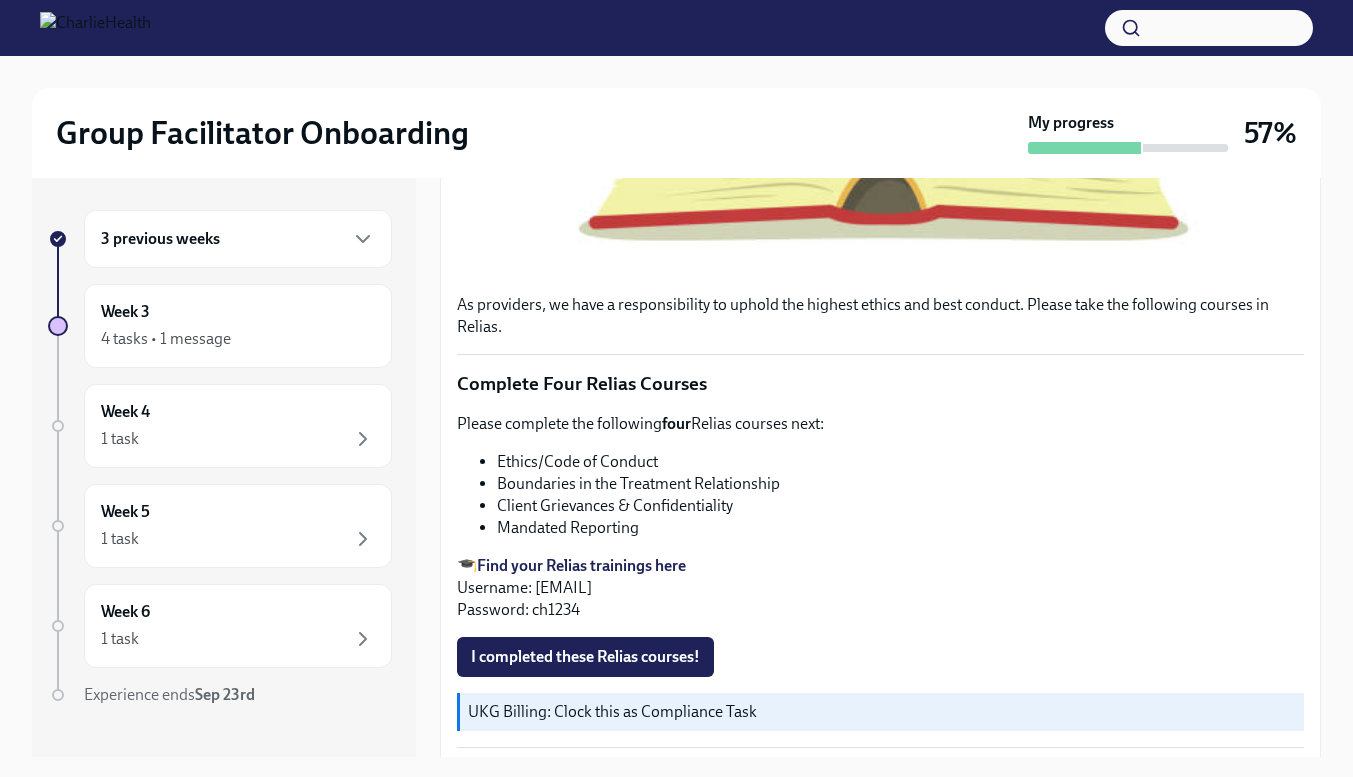 click on "3 previous weeks" at bounding box center [238, 239] 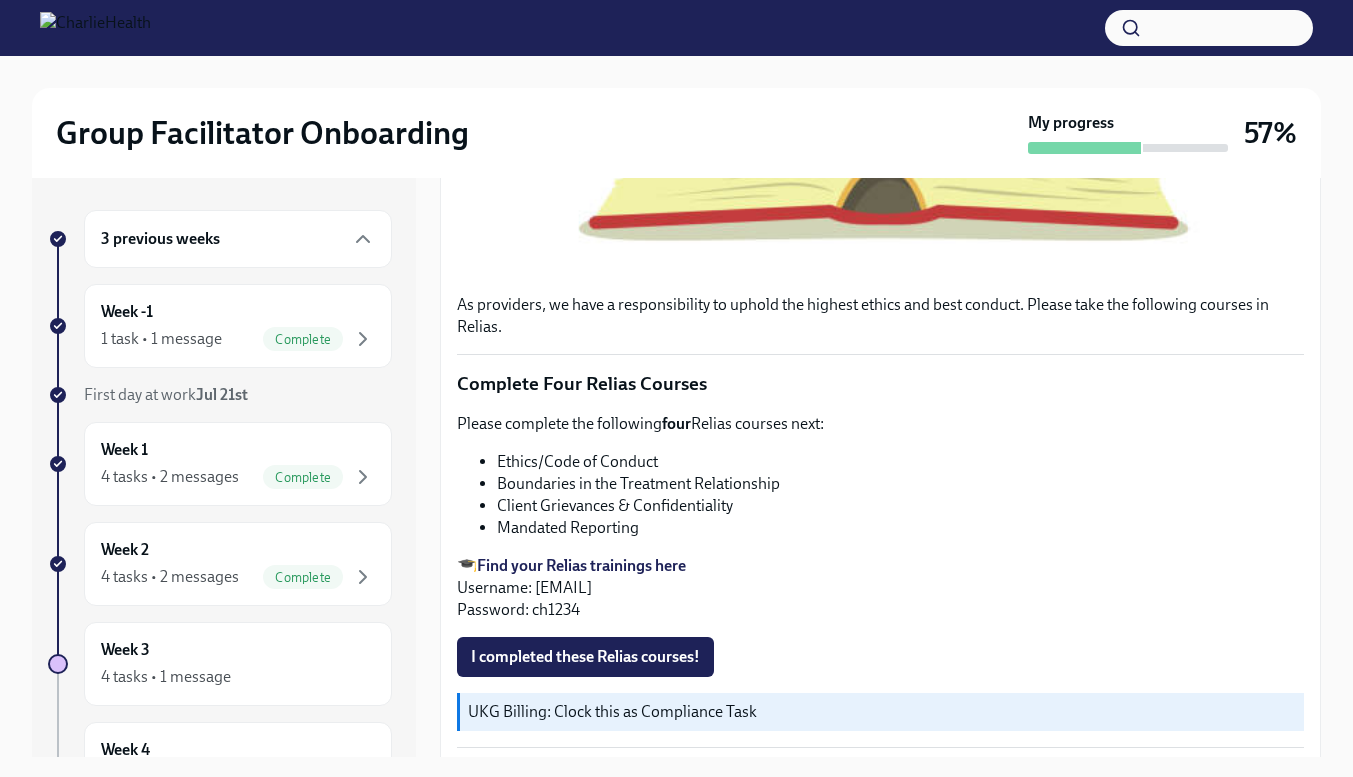 click on "4 tasks • 2 messages" at bounding box center [170, 477] 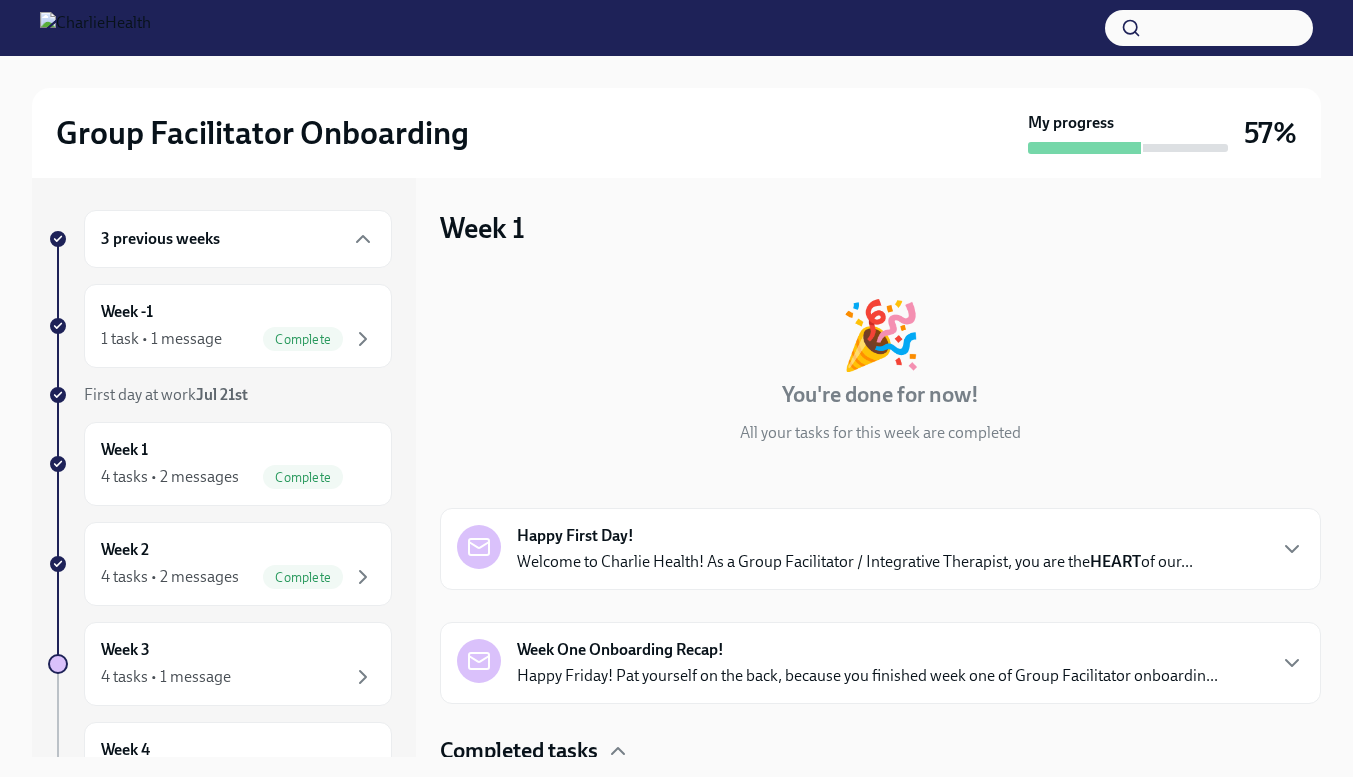 scroll, scrollTop: 357, scrollLeft: 0, axis: vertical 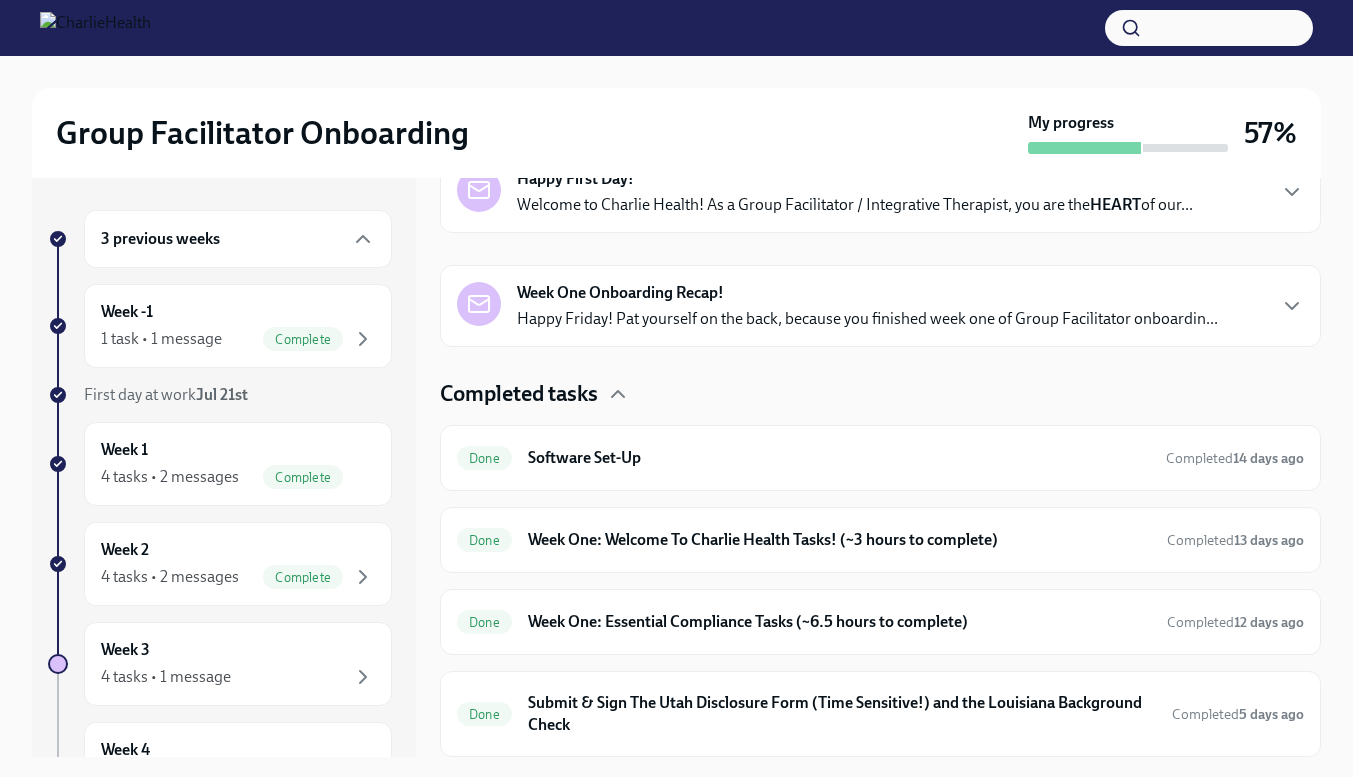 click on "Week One: Essential Compliance Tasks (~6.5 hours to complete)" at bounding box center (839, 622) 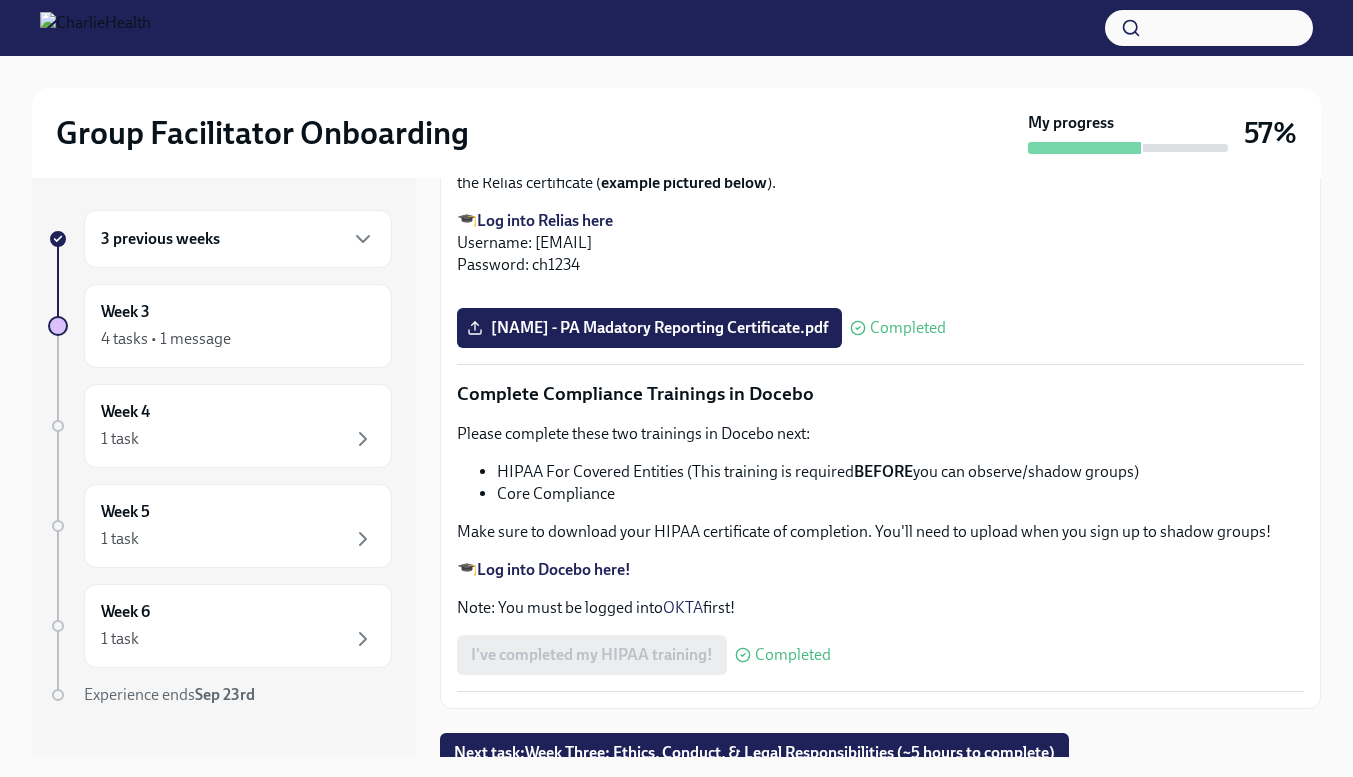 scroll, scrollTop: 3634, scrollLeft: 0, axis: vertical 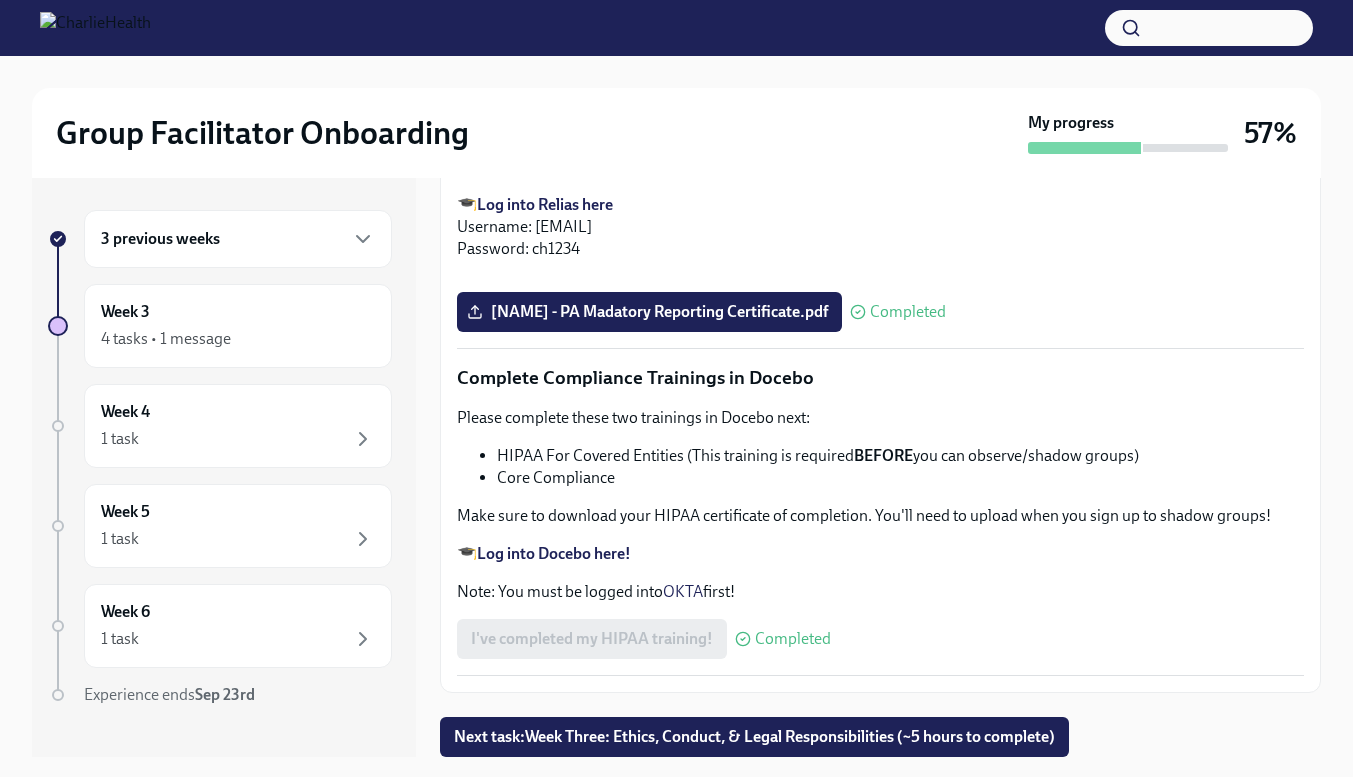 click on "1 task" at bounding box center [238, 439] 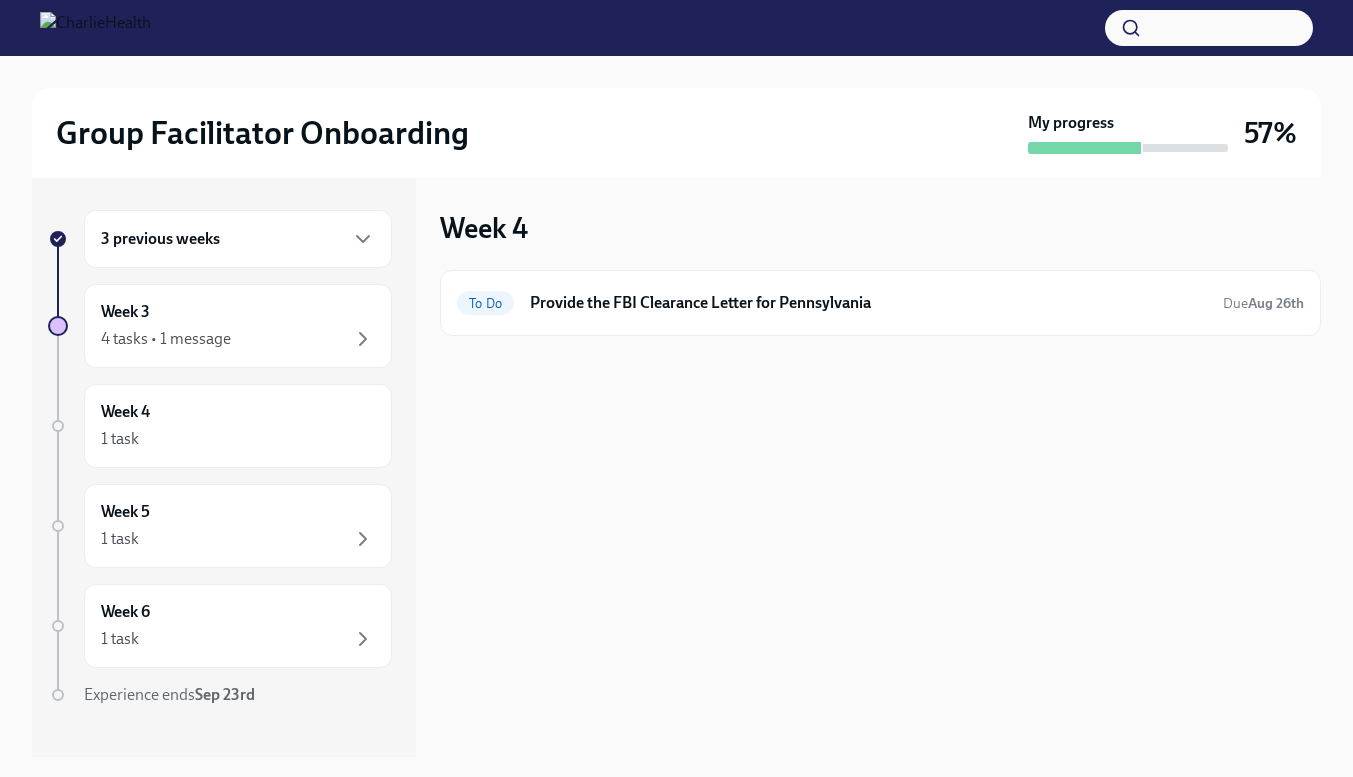 click on "4 tasks • 1 message" at bounding box center [238, 339] 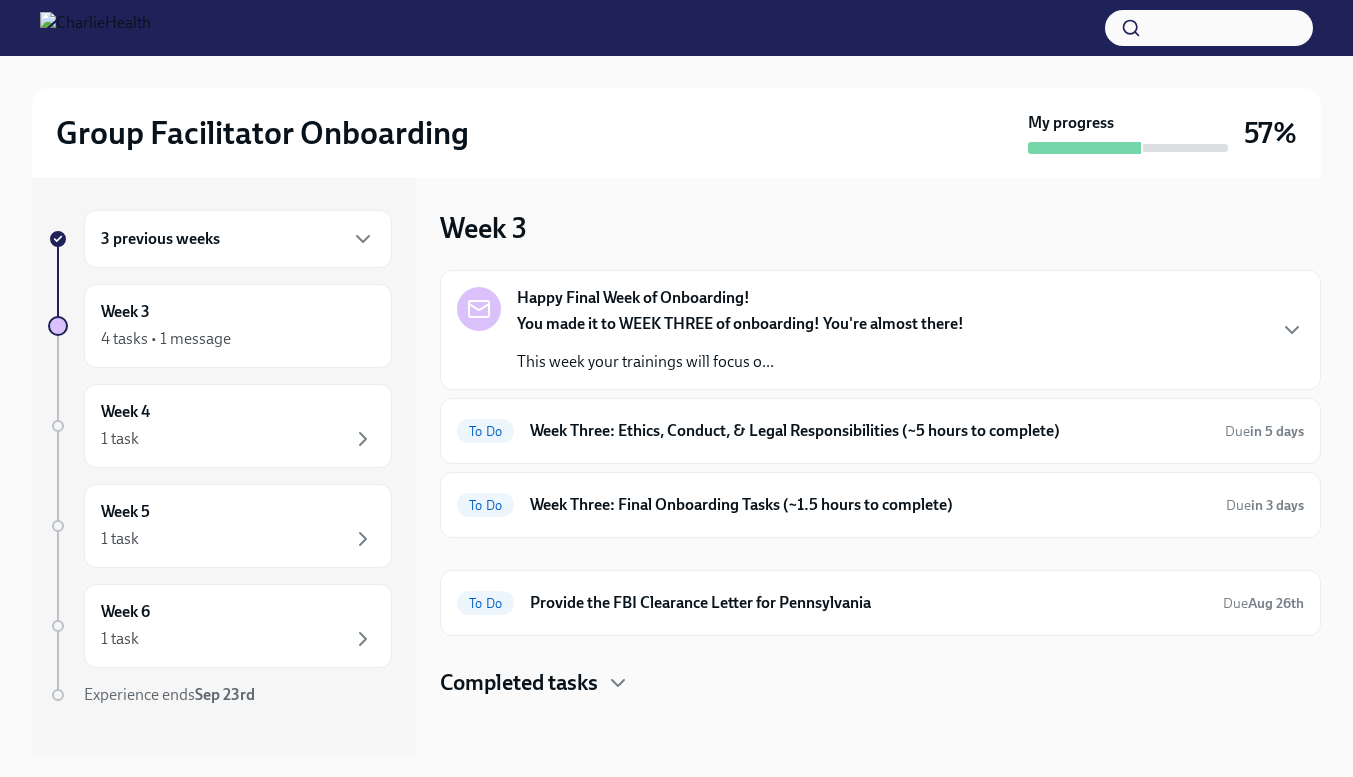 click on "To Do Week Three: Ethics, Conduct, & Legal Responsibilities (~5 hours to complete) Due  in 5 days" at bounding box center (880, 431) 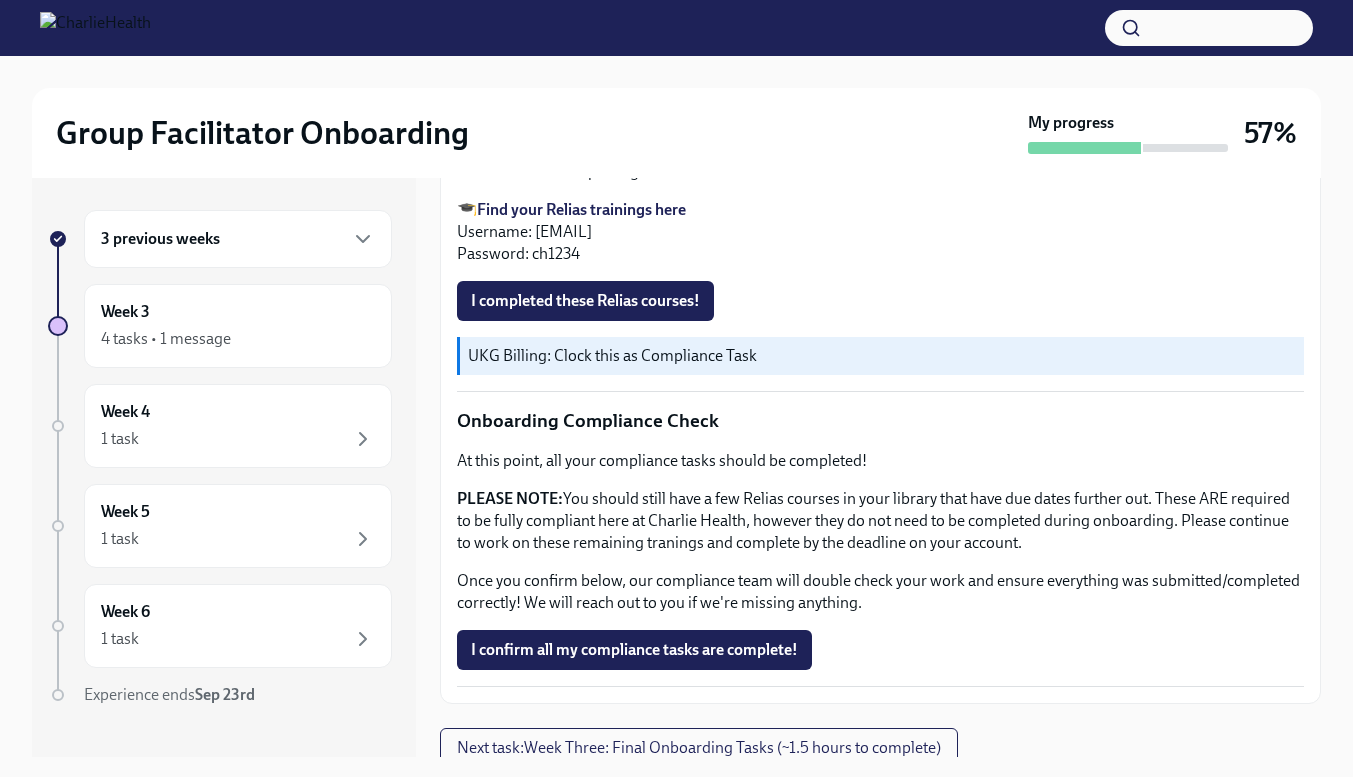 scroll, scrollTop: 656, scrollLeft: 0, axis: vertical 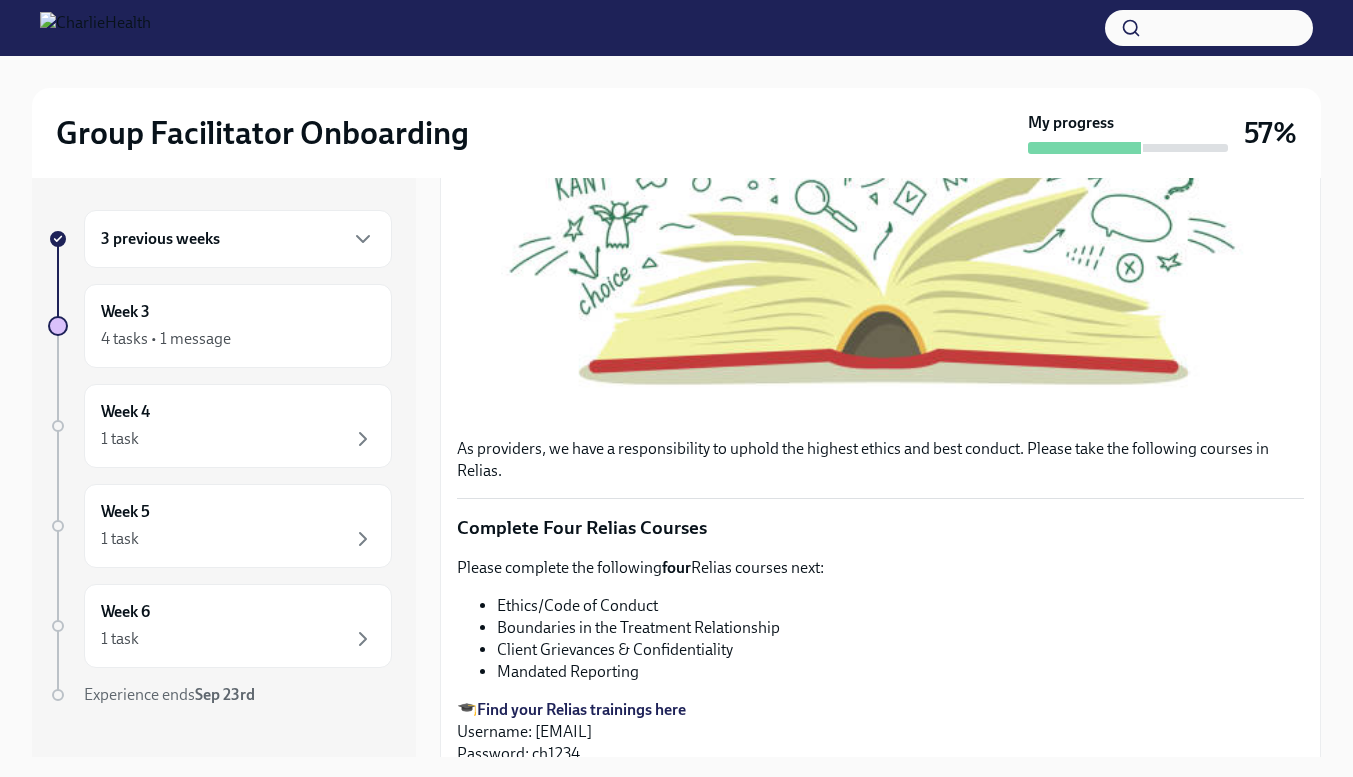 click on "Find your Relias trainings here" at bounding box center [581, 709] 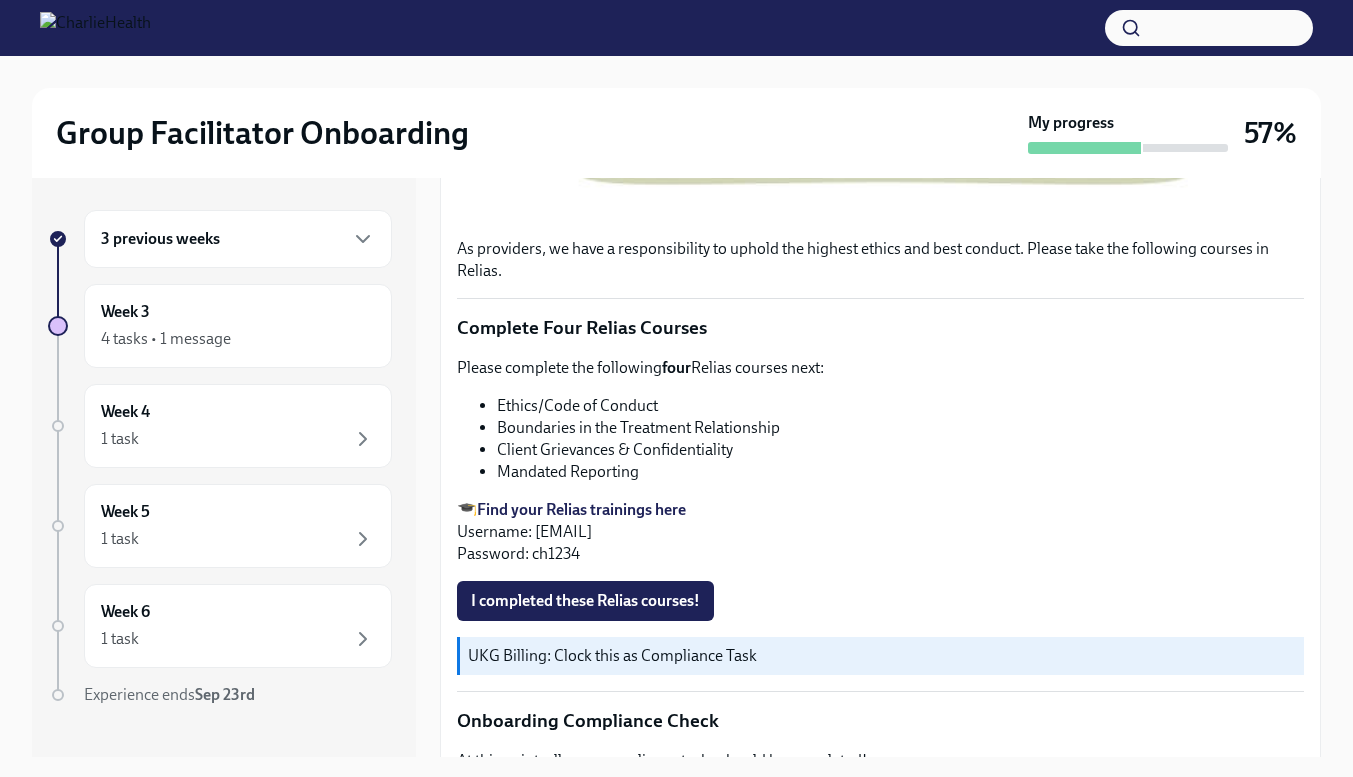 scroll, scrollTop: 1156, scrollLeft: 0, axis: vertical 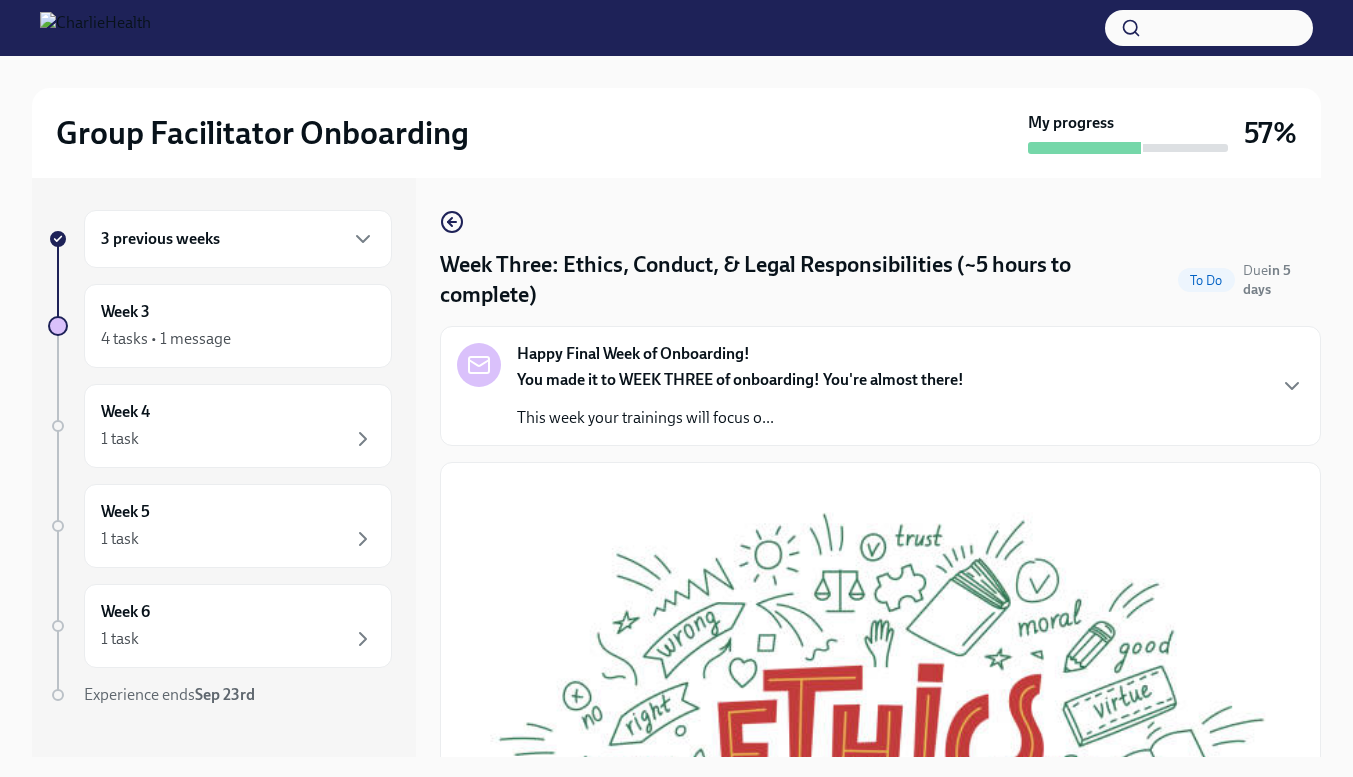 click 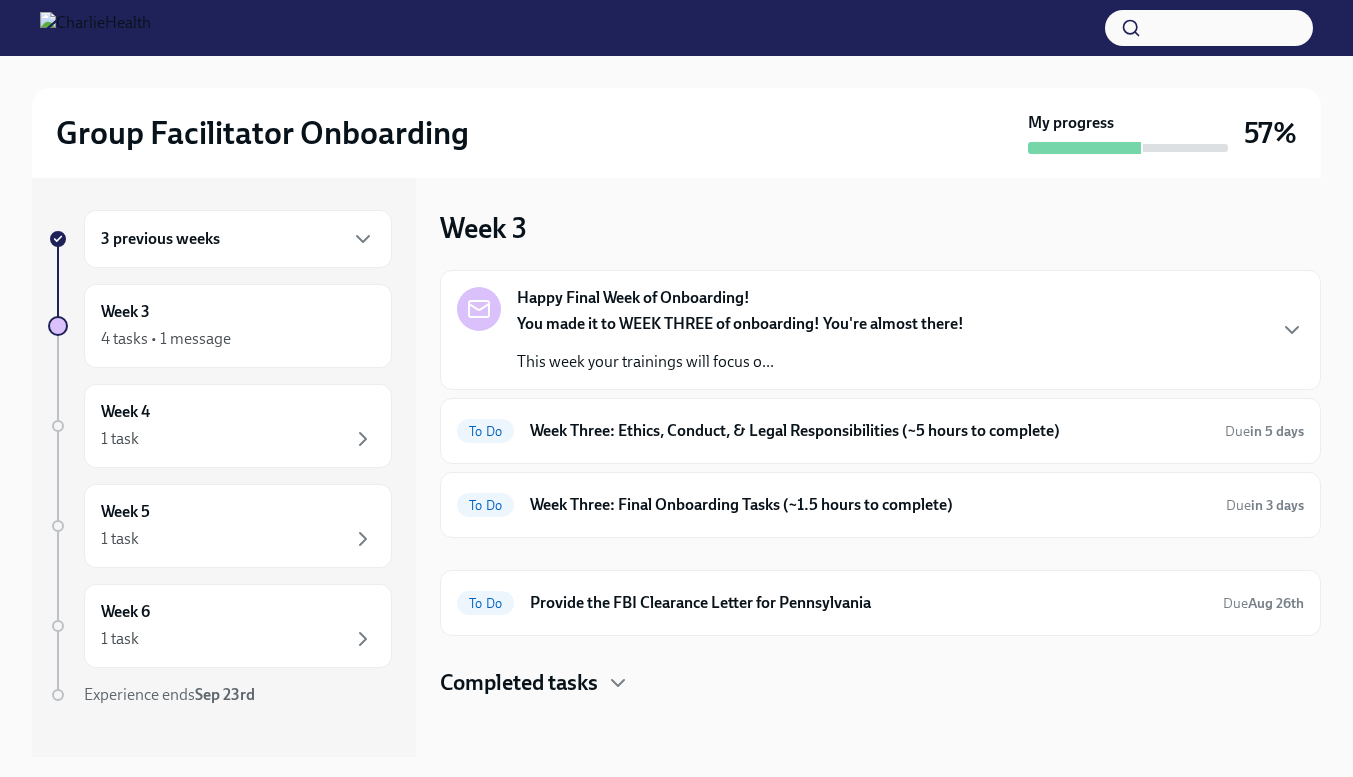 click on "Week Three: Final Onboarding Tasks (~1.5 hours to complete)" at bounding box center [870, 505] 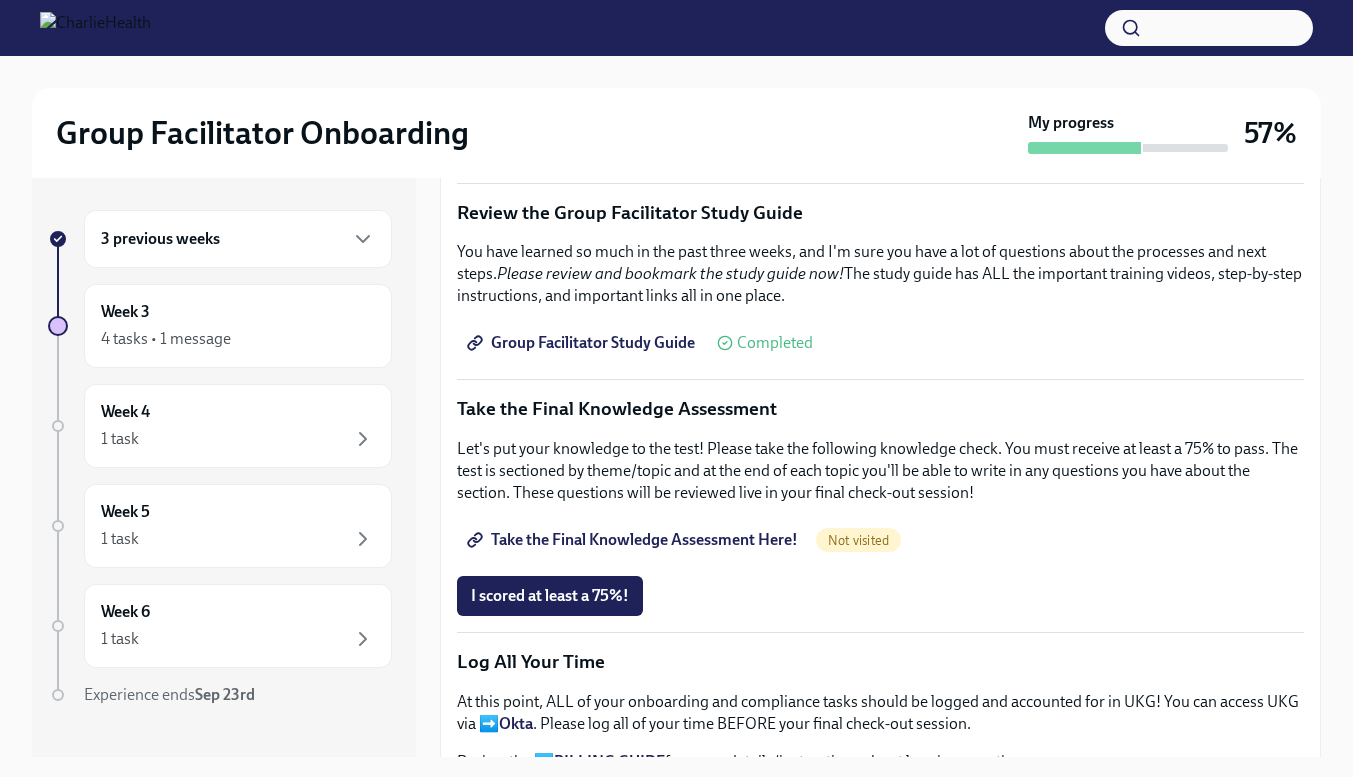 scroll, scrollTop: 1000, scrollLeft: 0, axis: vertical 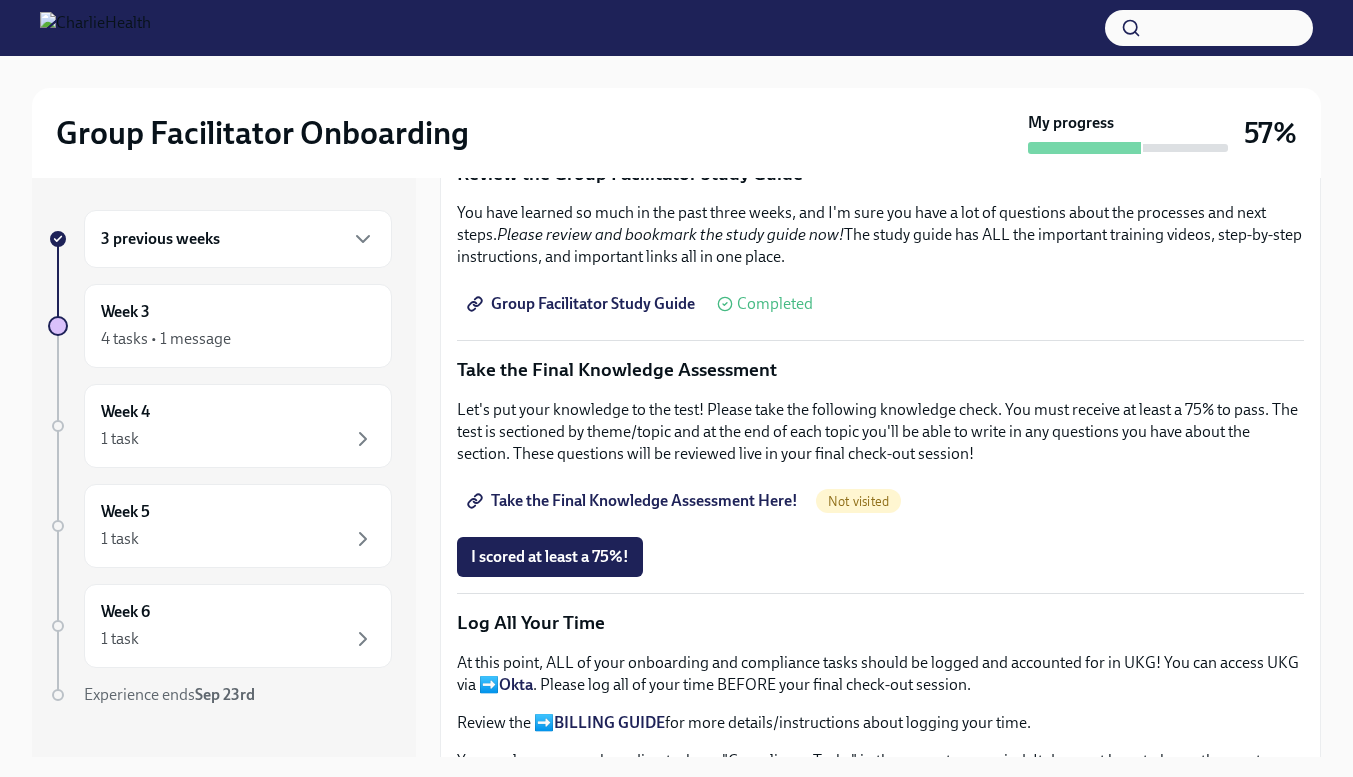 click on "I scored at least a 75%!" at bounding box center (550, 557) 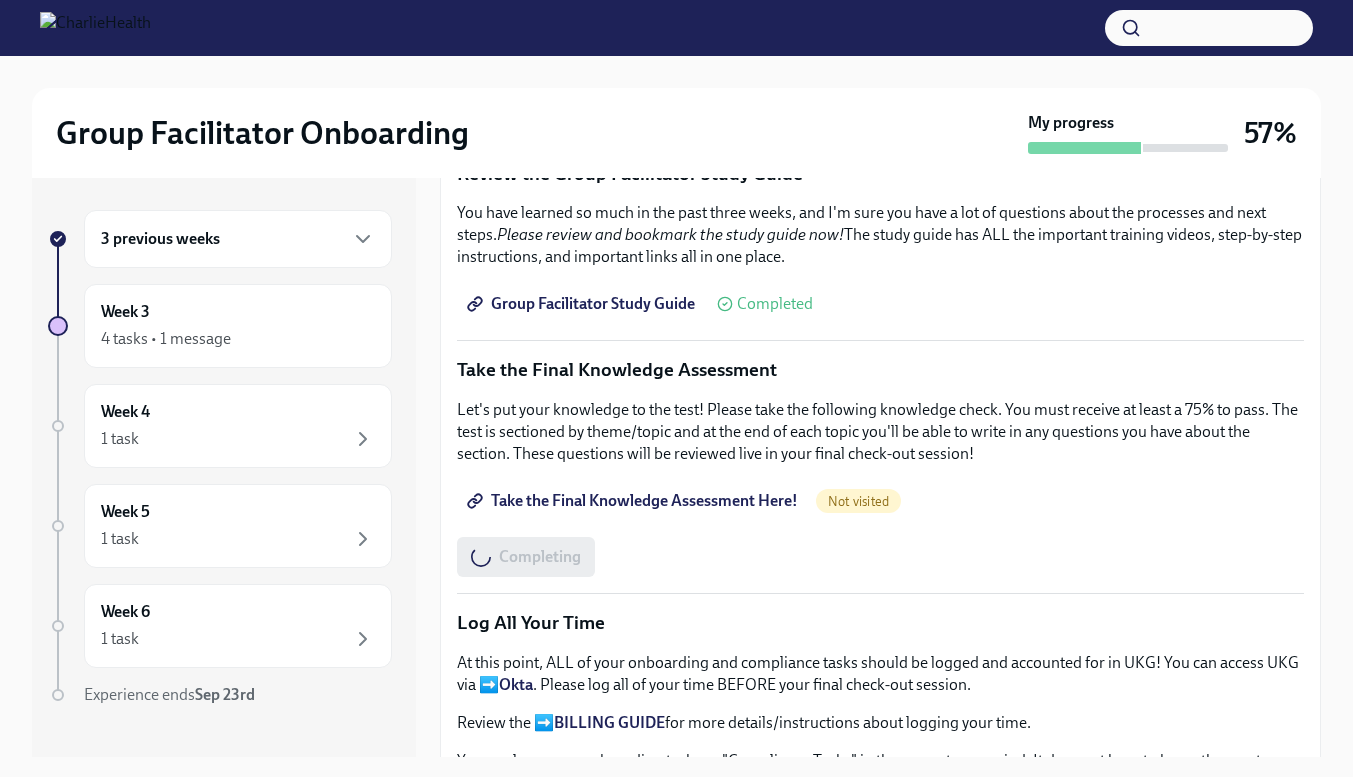 click on "Completing" at bounding box center [526, 557] 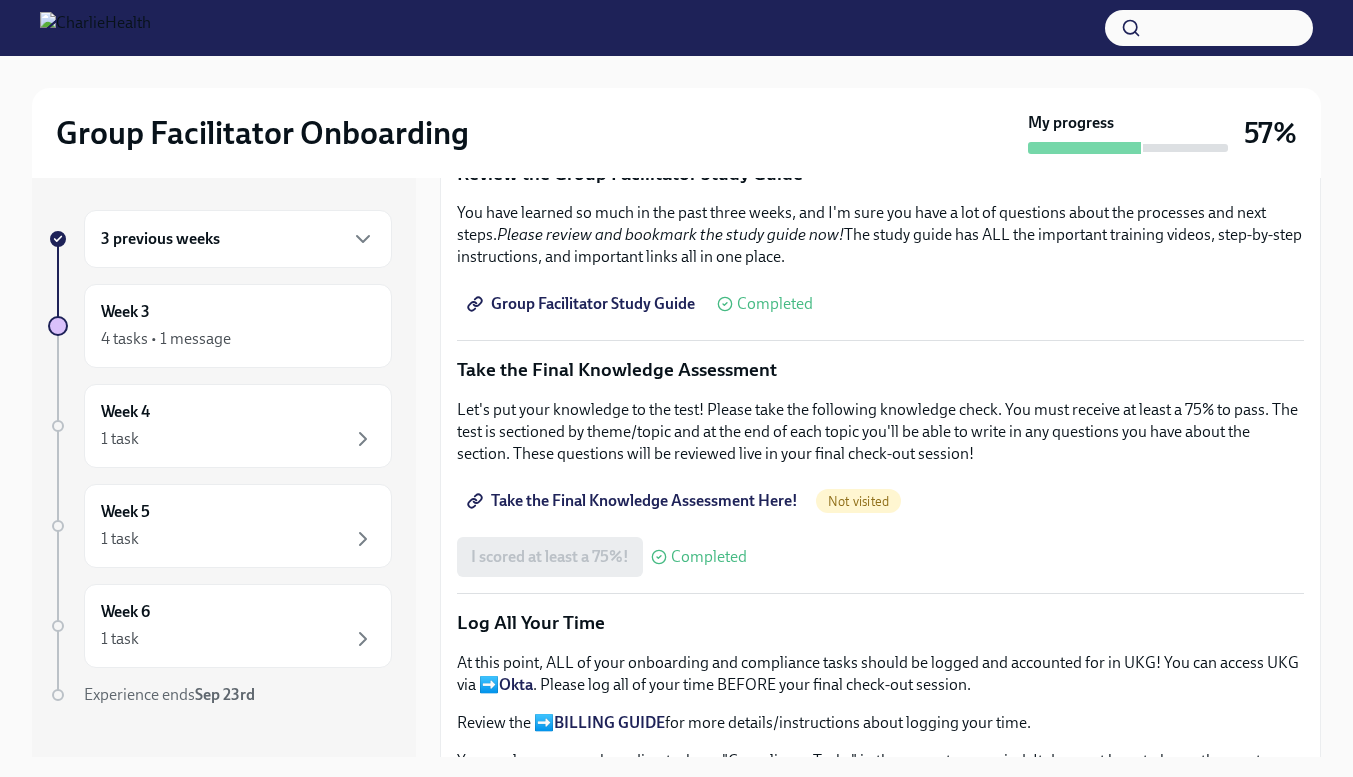 click on "Take the Final Knowledge Assessment Here!" at bounding box center (634, 501) 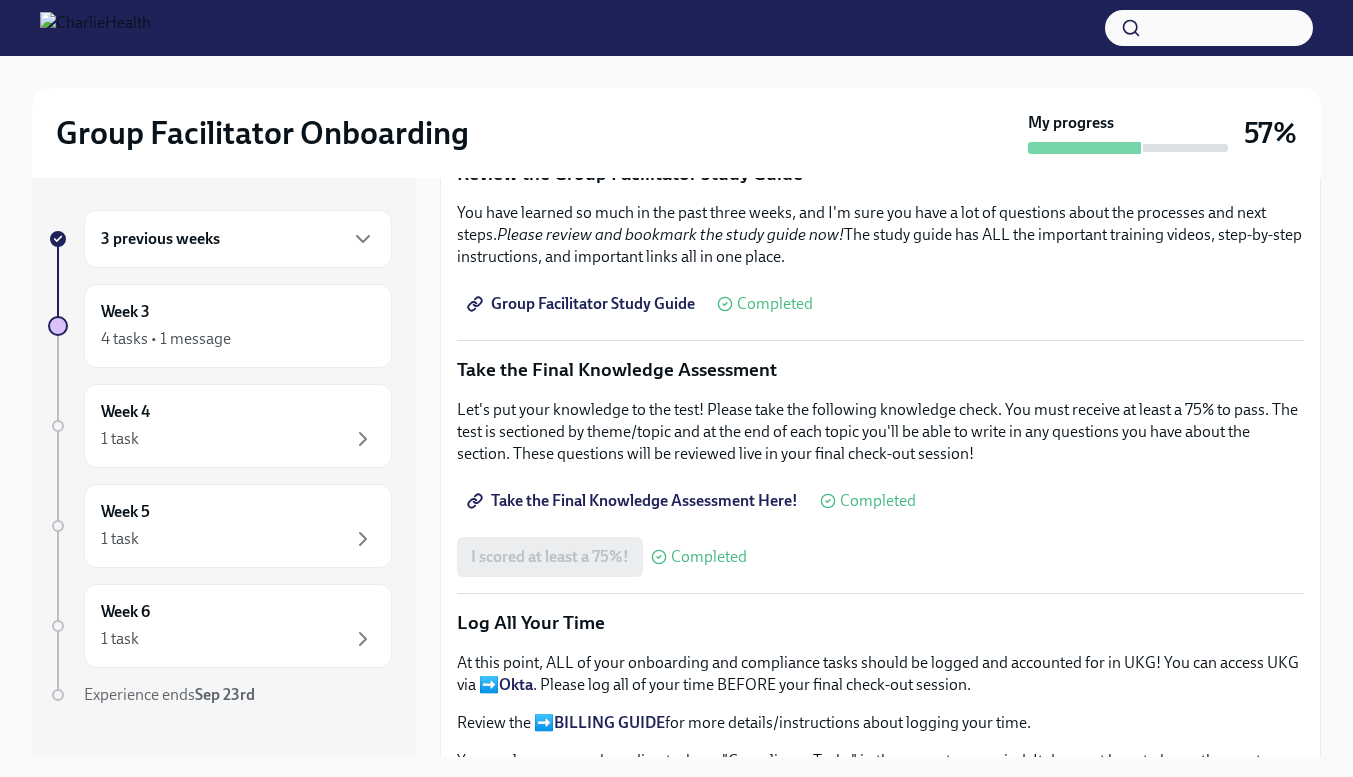 click on "4 tasks • 1 message" at bounding box center [166, 339] 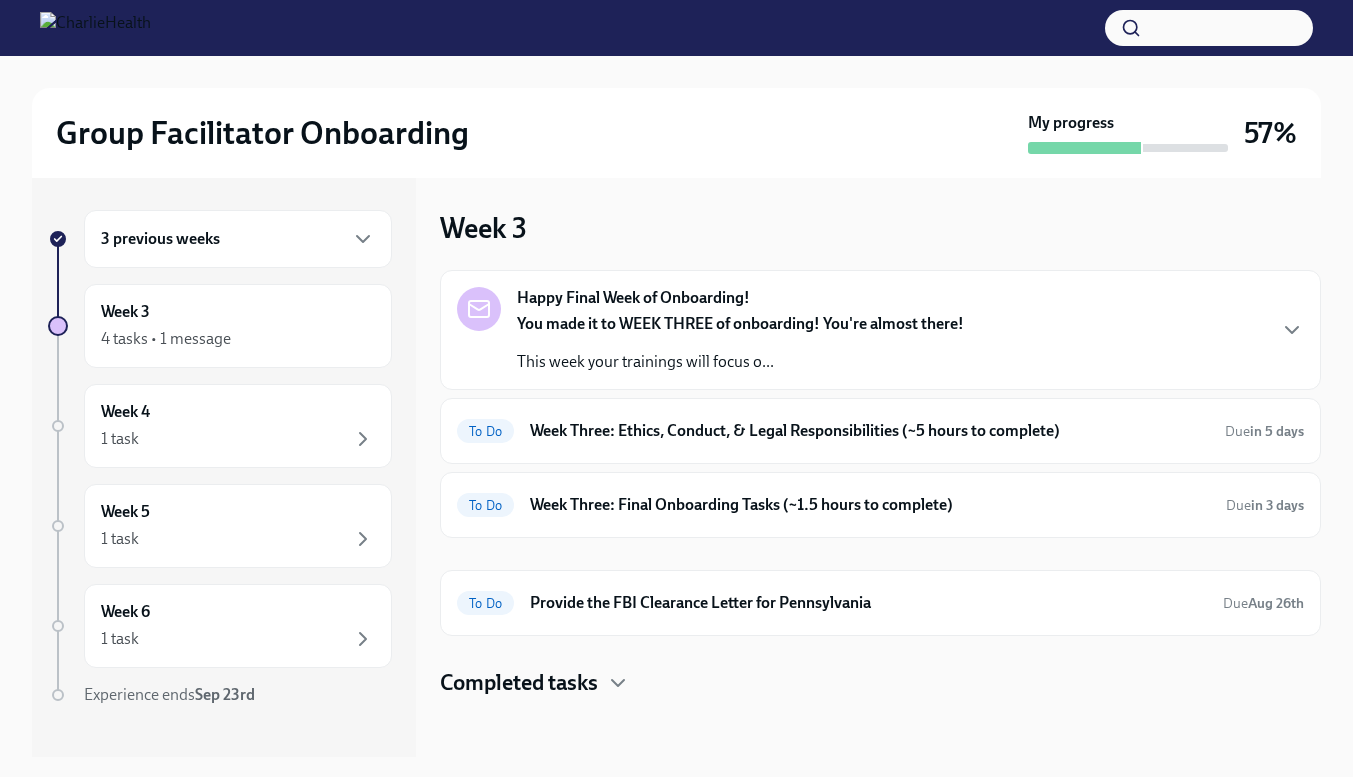 click on "Week Three: Final Onboarding Tasks (~1.5 hours to complete)" at bounding box center [870, 505] 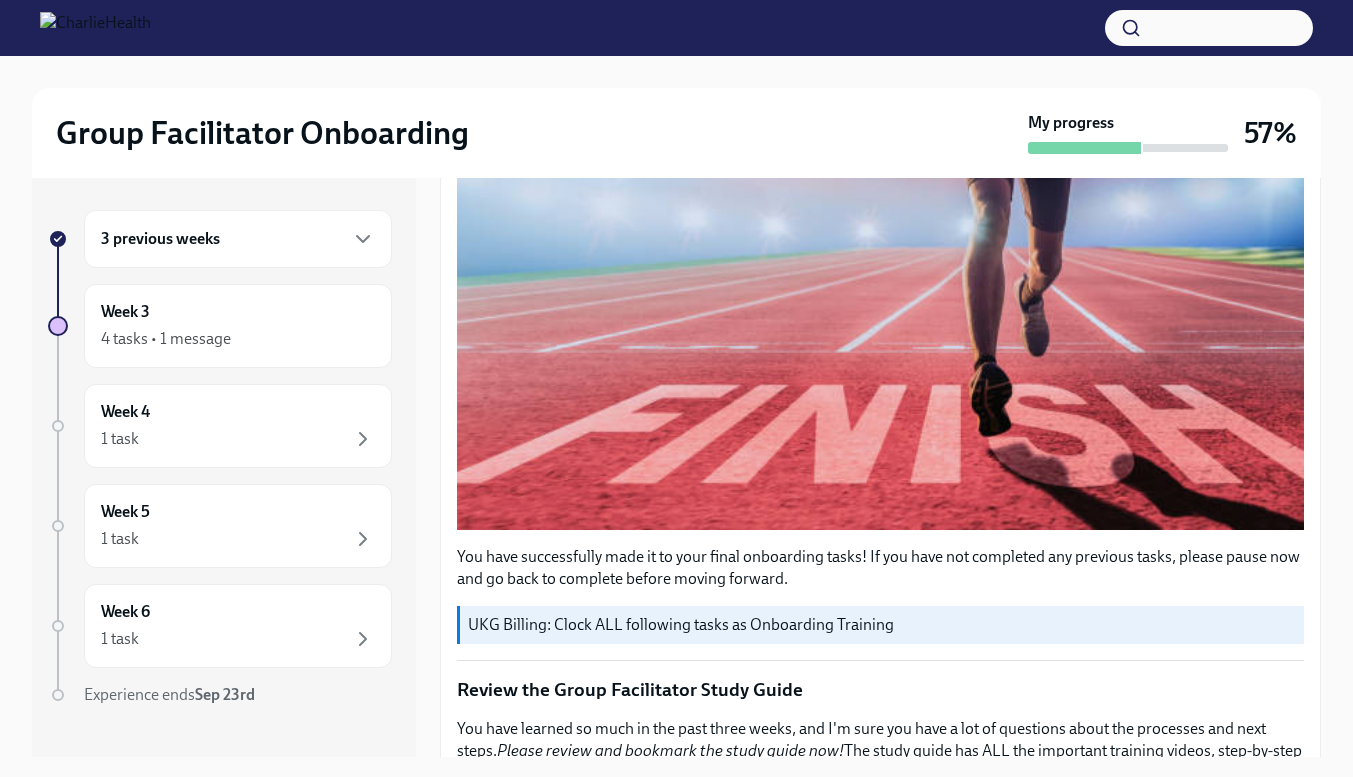 scroll, scrollTop: 0, scrollLeft: 0, axis: both 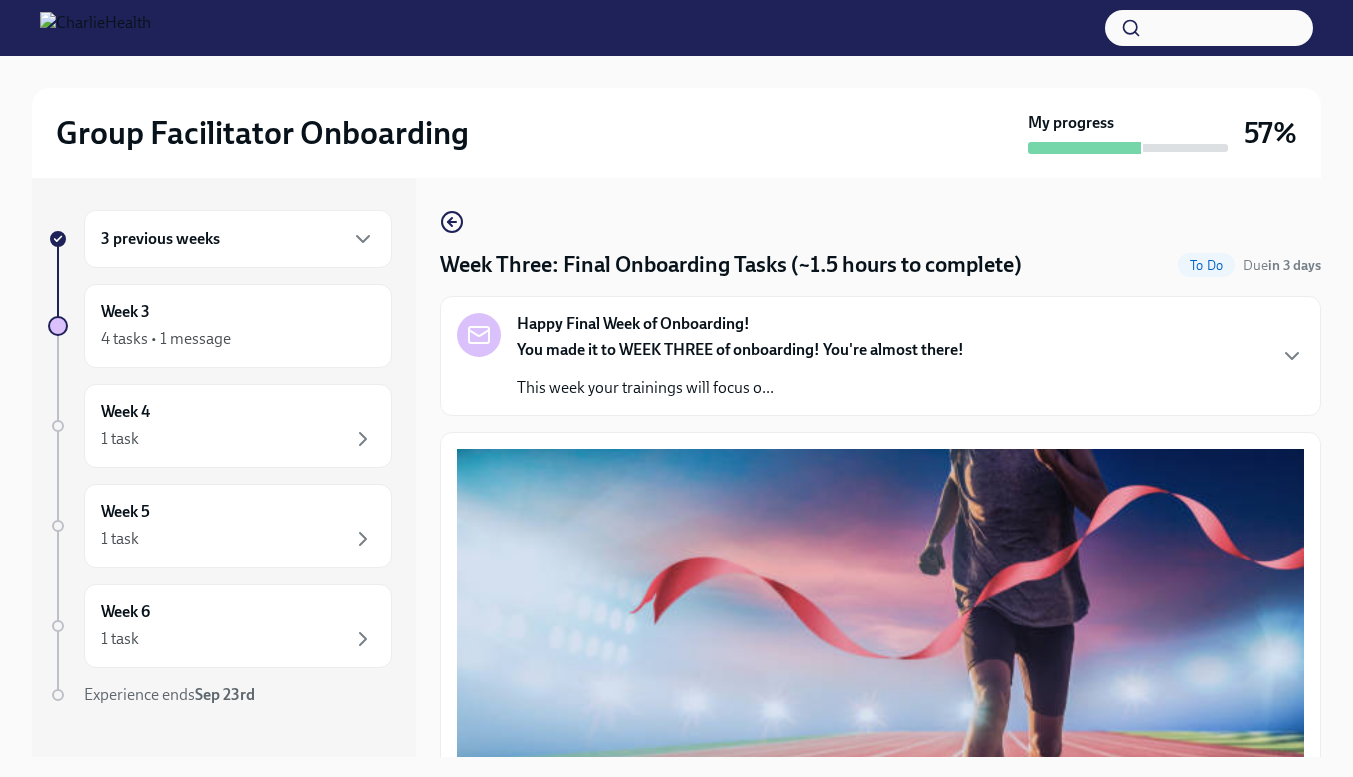 click on "Week 3 4 tasks • 1 message" at bounding box center (238, 326) 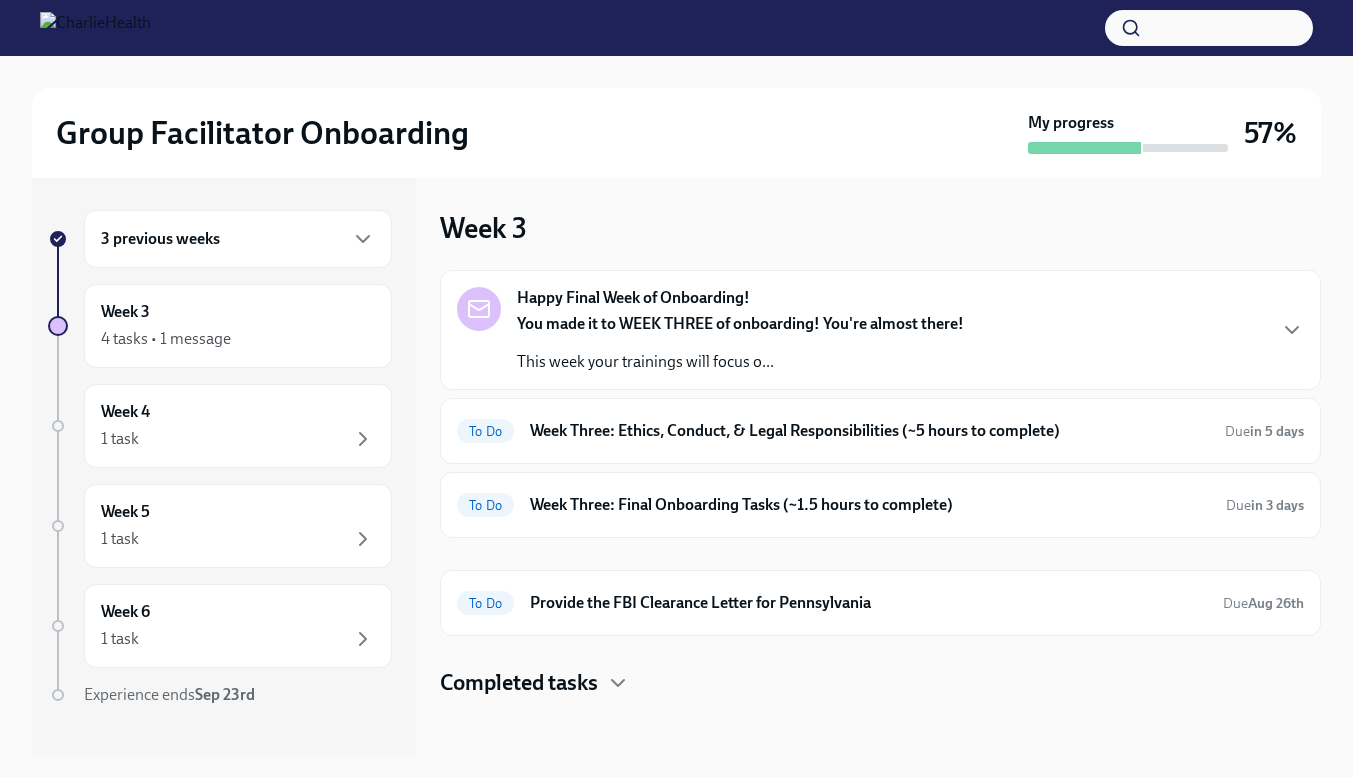 click on "To Do Week Three: Ethics, Conduct, & Legal Responsibilities (~5 hours to complete) Due  in 5 days" at bounding box center [880, 431] 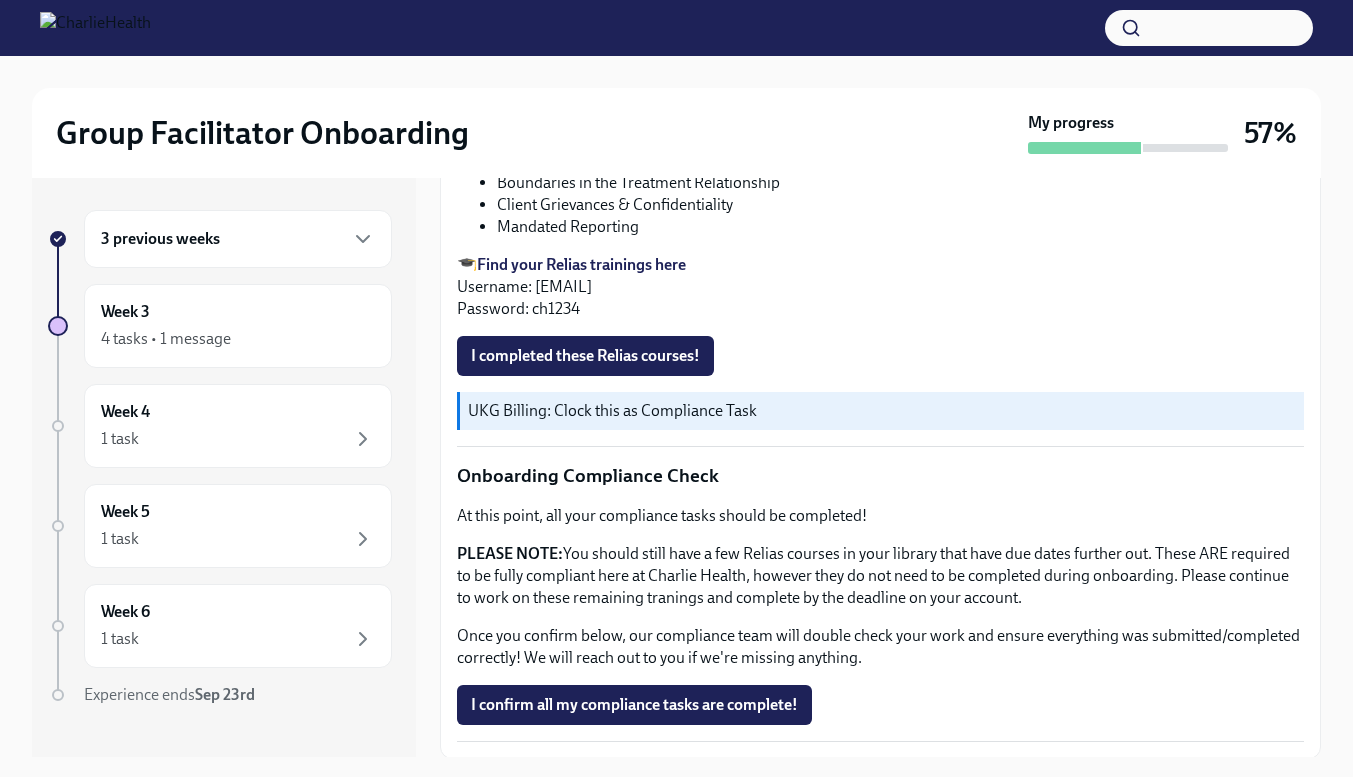 scroll, scrollTop: 1156, scrollLeft: 0, axis: vertical 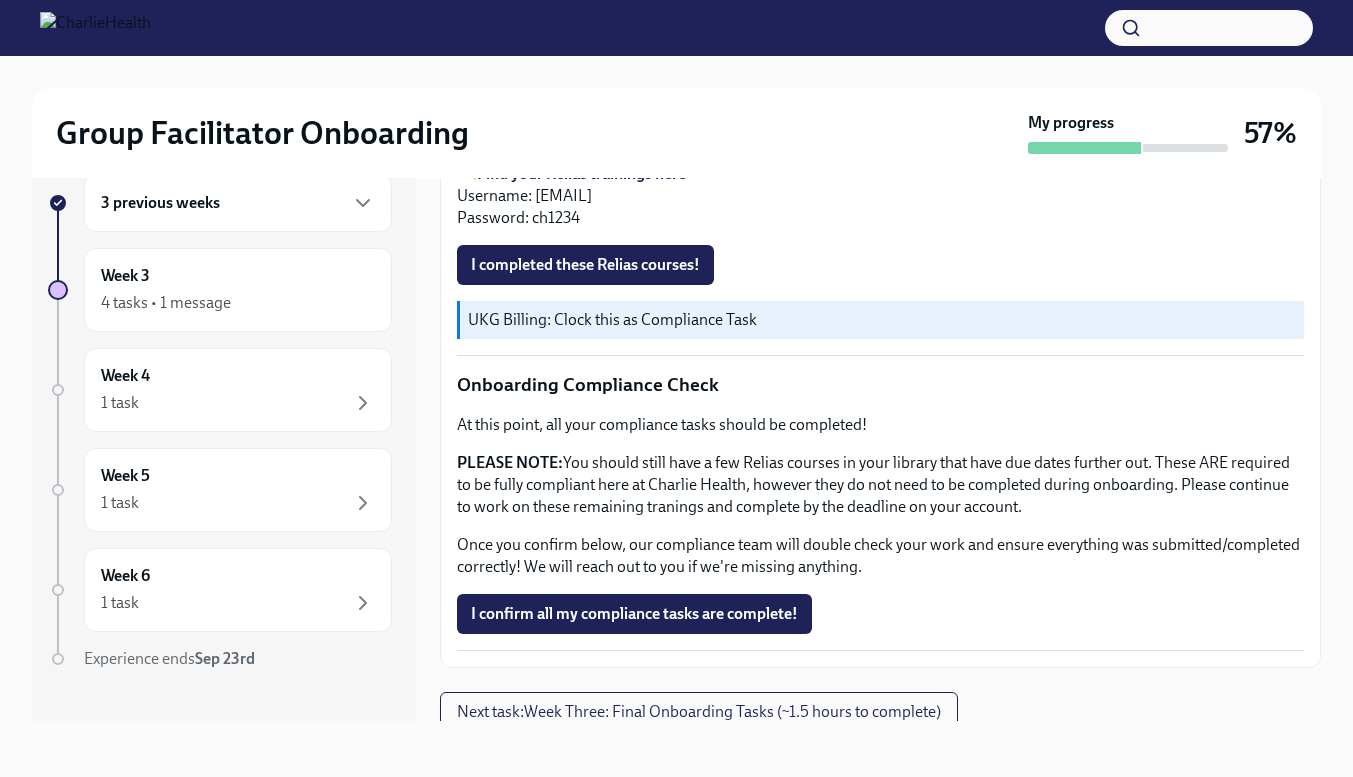 click on "4 tasks • 1 message" at bounding box center [166, 303] 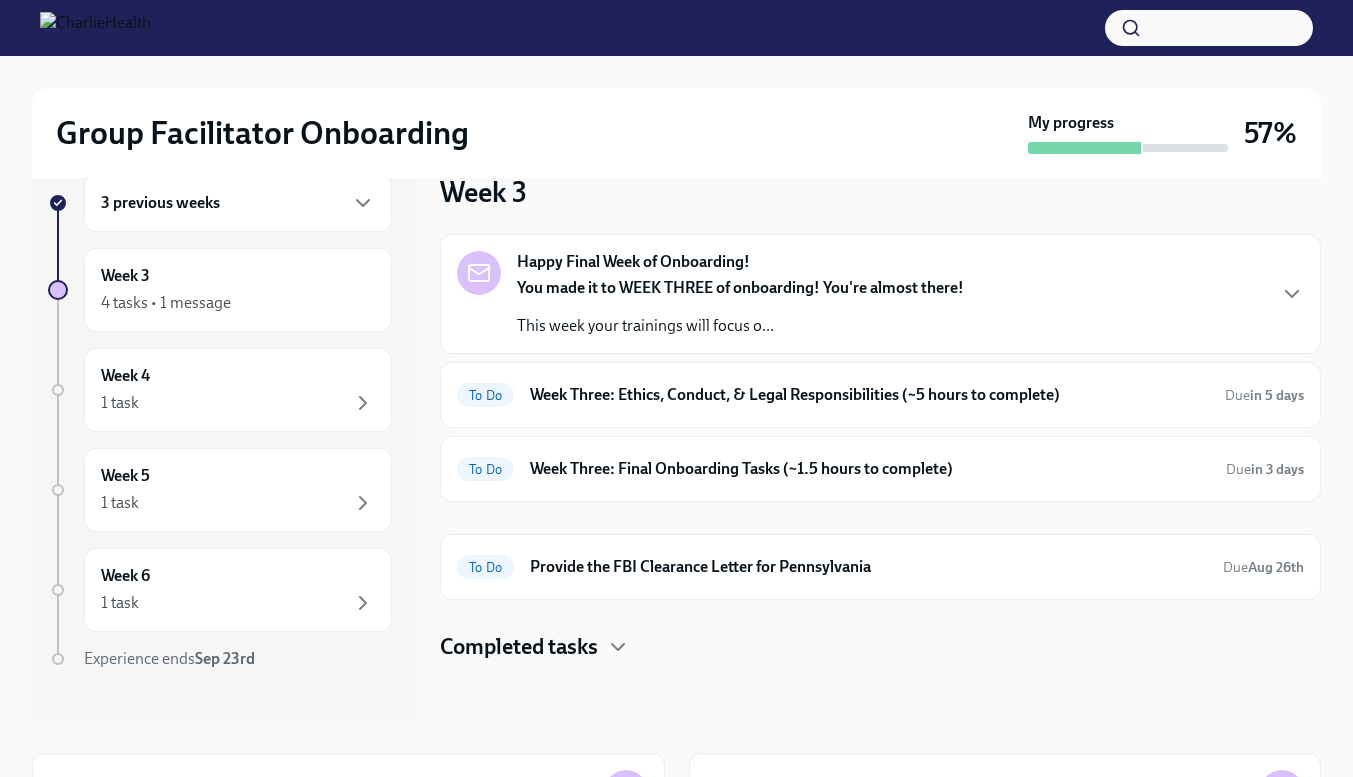 click on "Week Three: Final Onboarding Tasks (~1.5 hours to complete)" at bounding box center (870, 469) 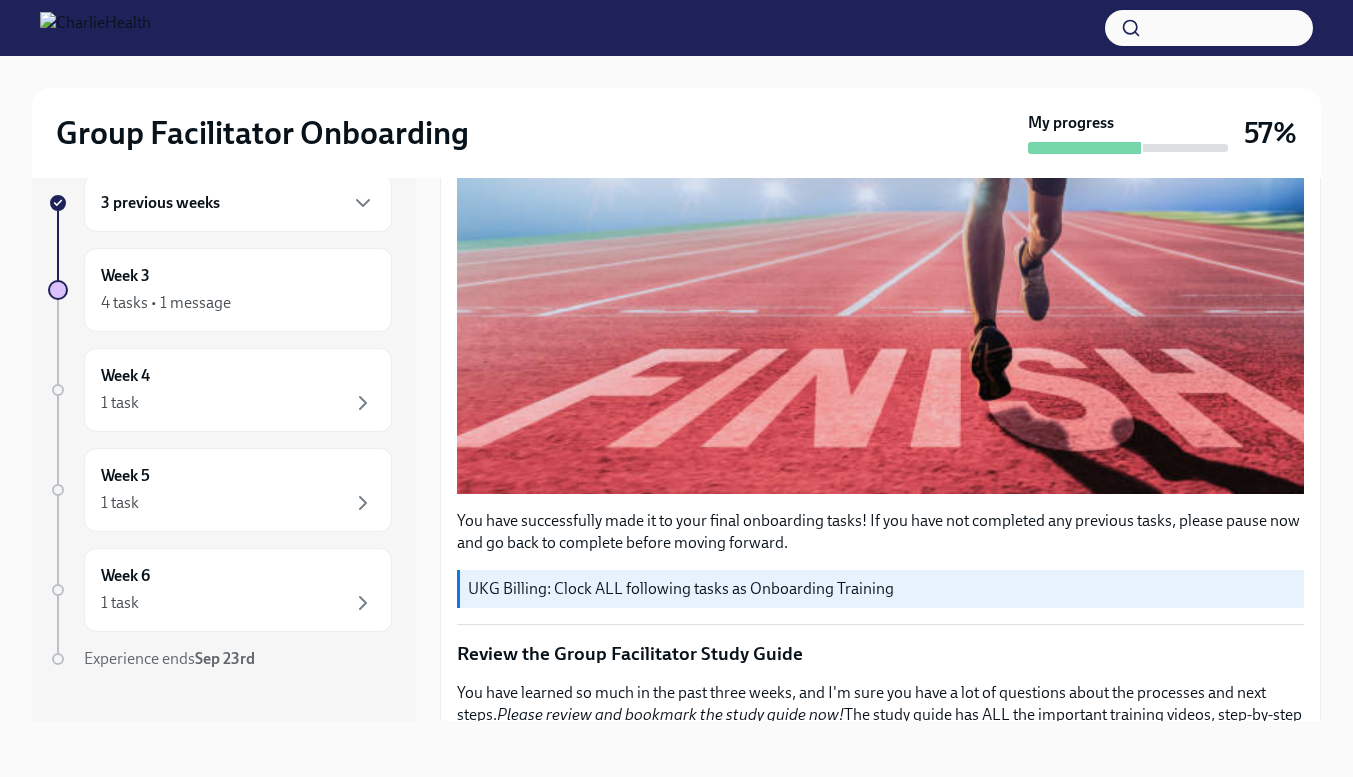scroll, scrollTop: 84, scrollLeft: 0, axis: vertical 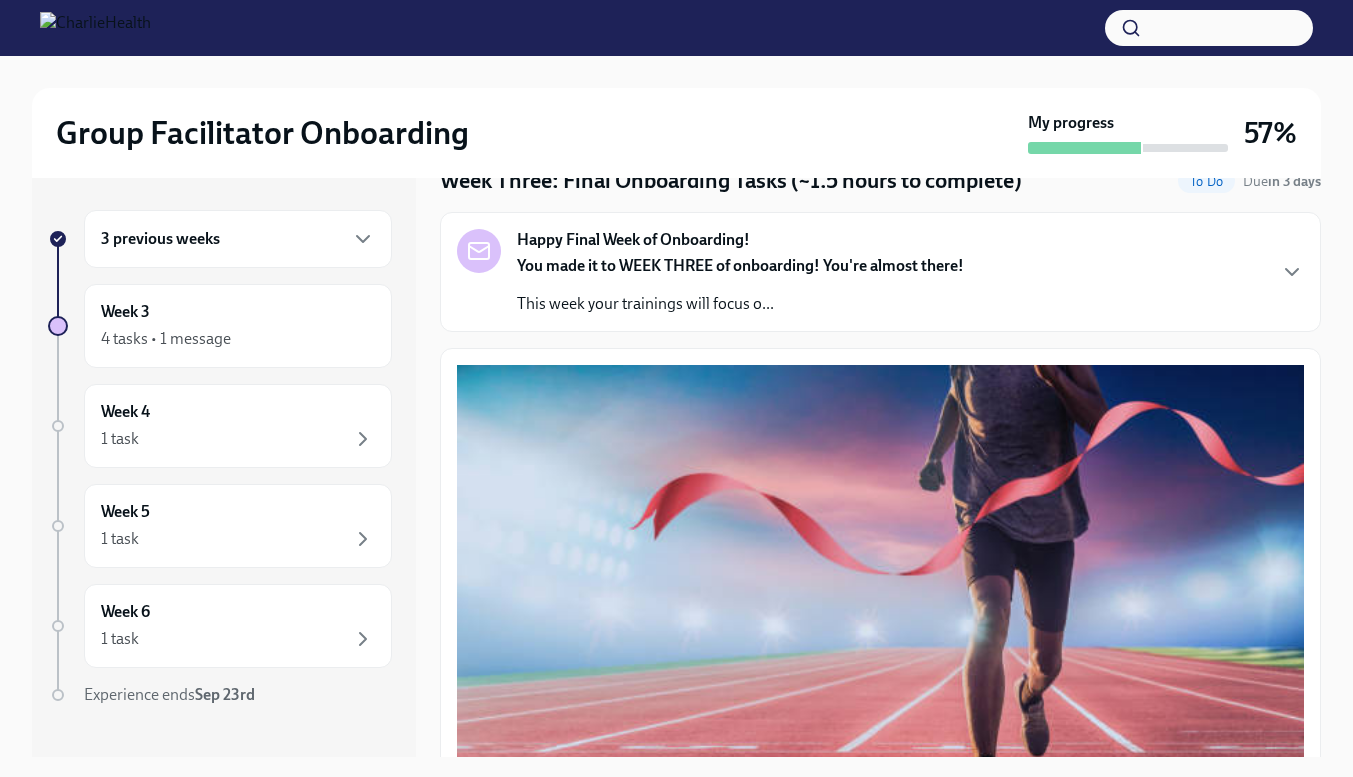 click on "Week 3 4 tasks • 1 message" at bounding box center (238, 326) 